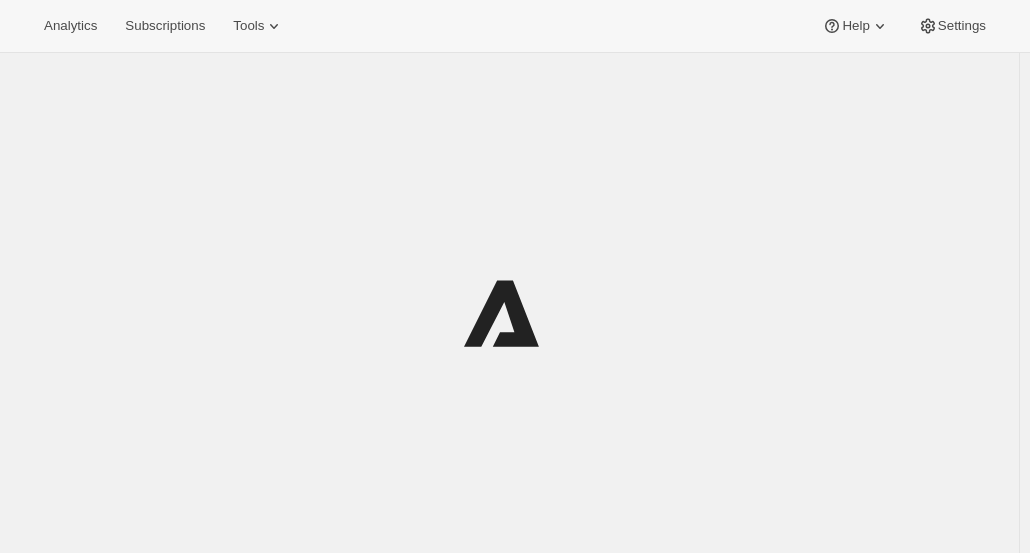 scroll, scrollTop: 0, scrollLeft: 0, axis: both 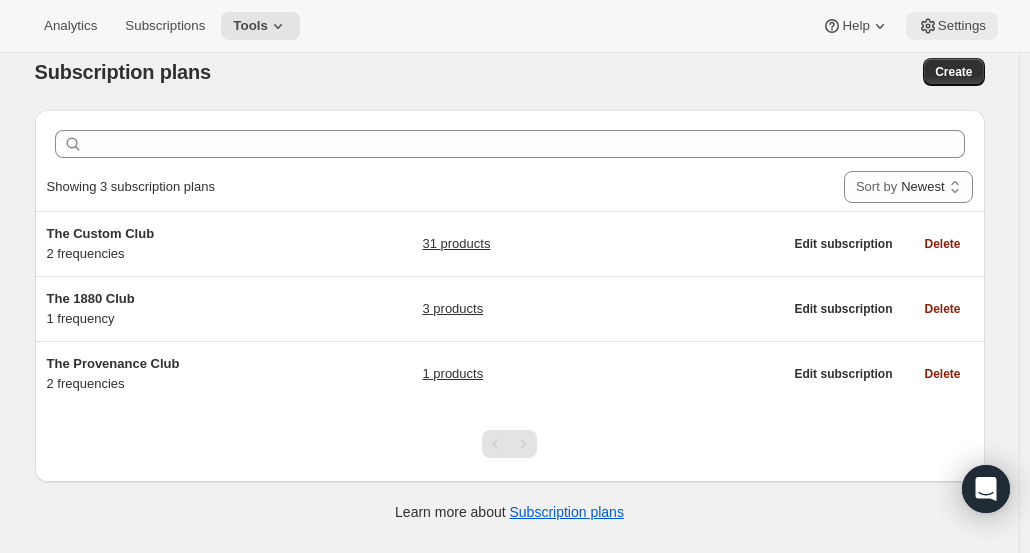 click 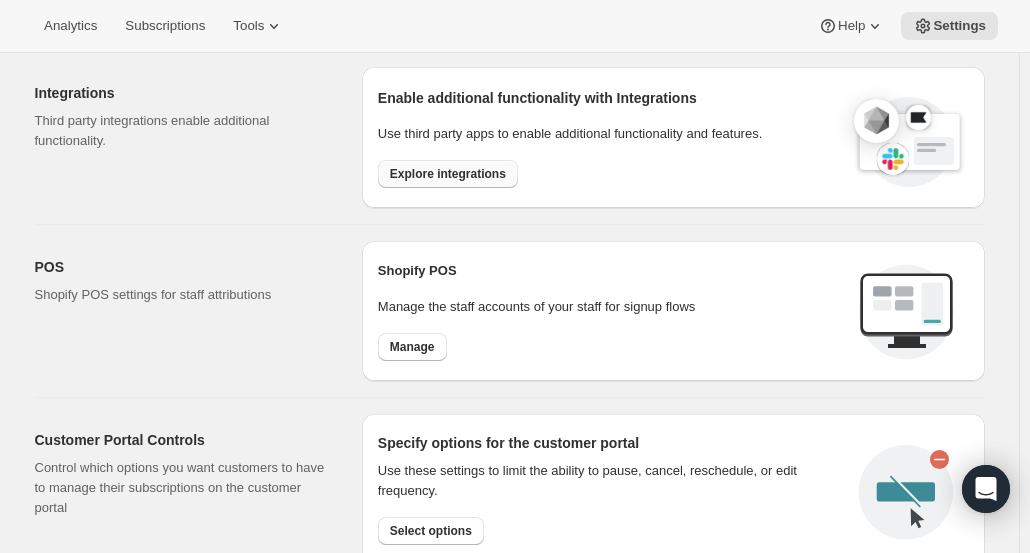 scroll, scrollTop: 648, scrollLeft: 0, axis: vertical 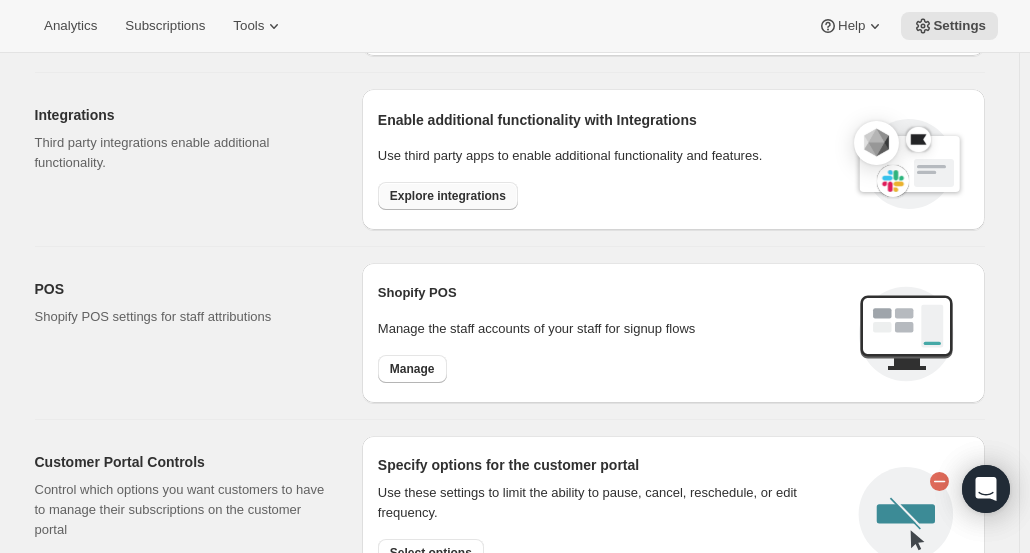 click on "Explore integrations" at bounding box center [448, 196] 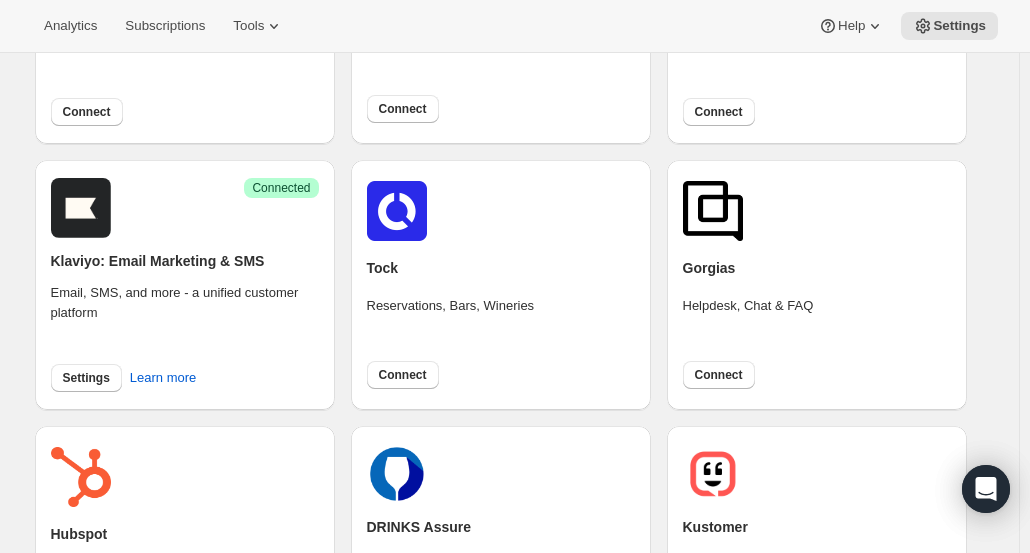 scroll, scrollTop: 282, scrollLeft: 0, axis: vertical 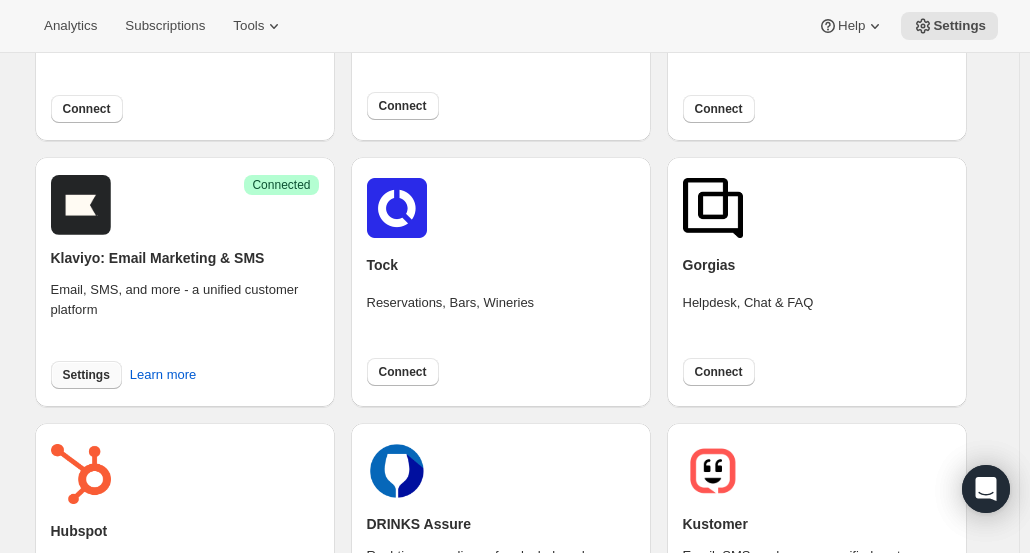 click on "Settings" at bounding box center [86, 375] 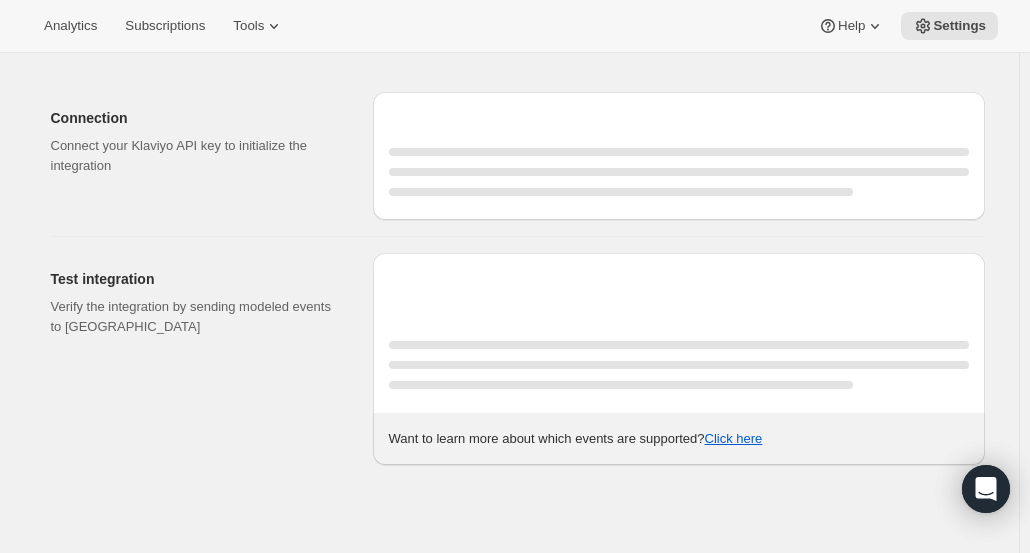 scroll, scrollTop: 0, scrollLeft: 0, axis: both 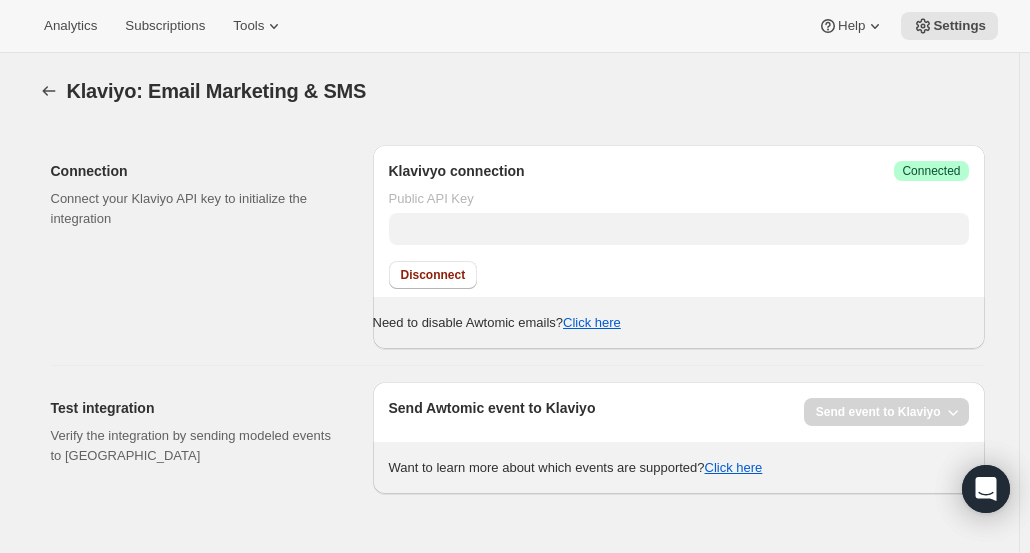type on "WBppEf" 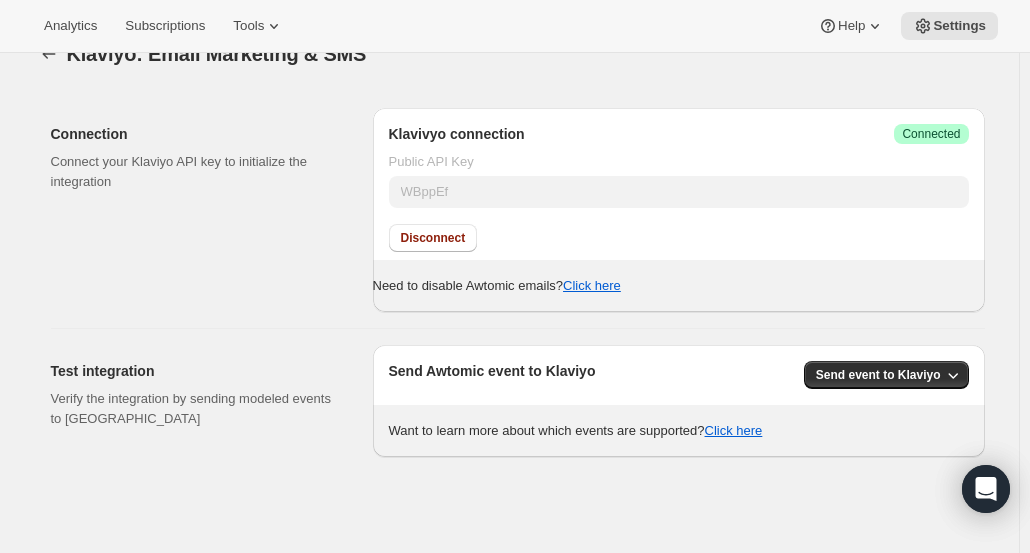 scroll, scrollTop: 52, scrollLeft: 0, axis: vertical 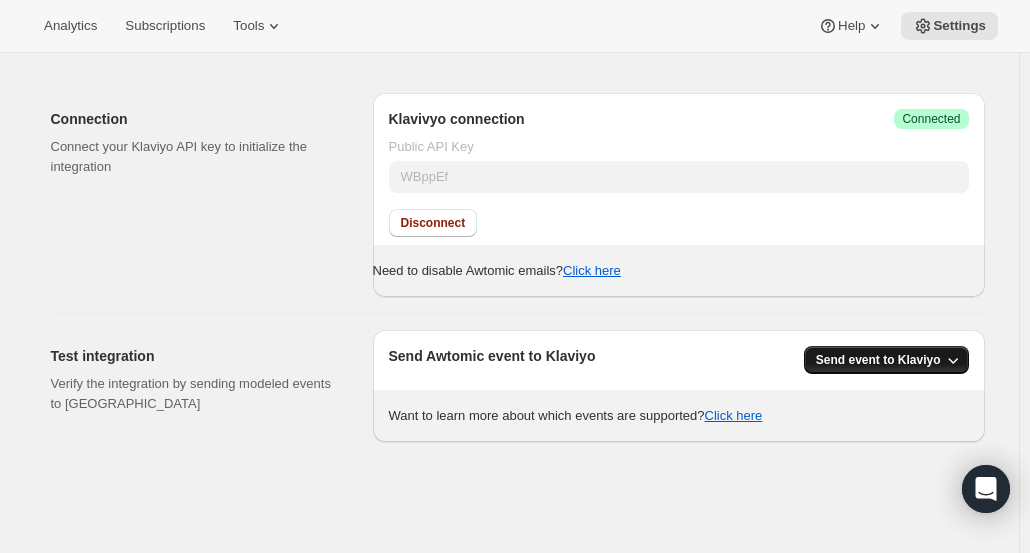 click on "Send event to Klaviyo" at bounding box center [878, 360] 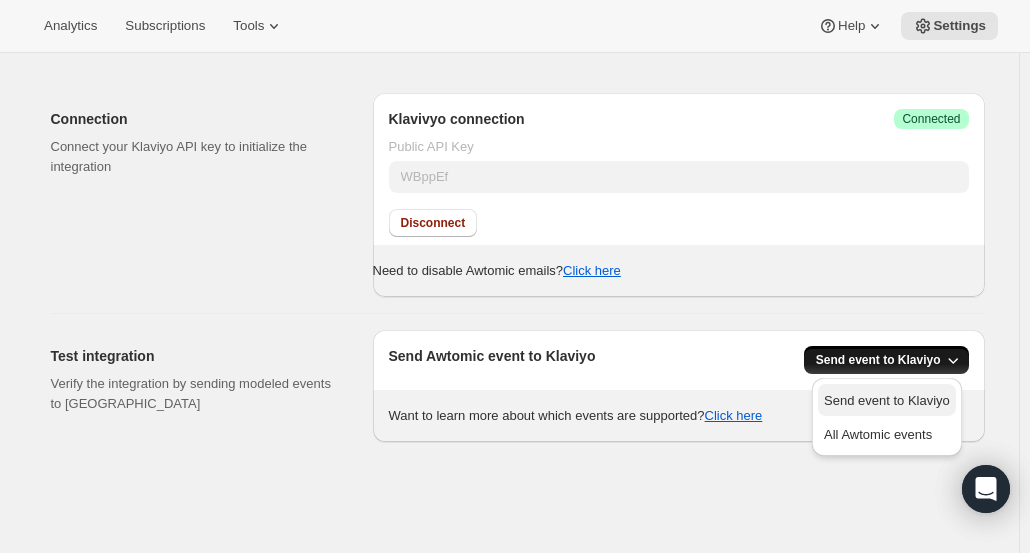 click on "Send event to Klaviyo" at bounding box center (887, 400) 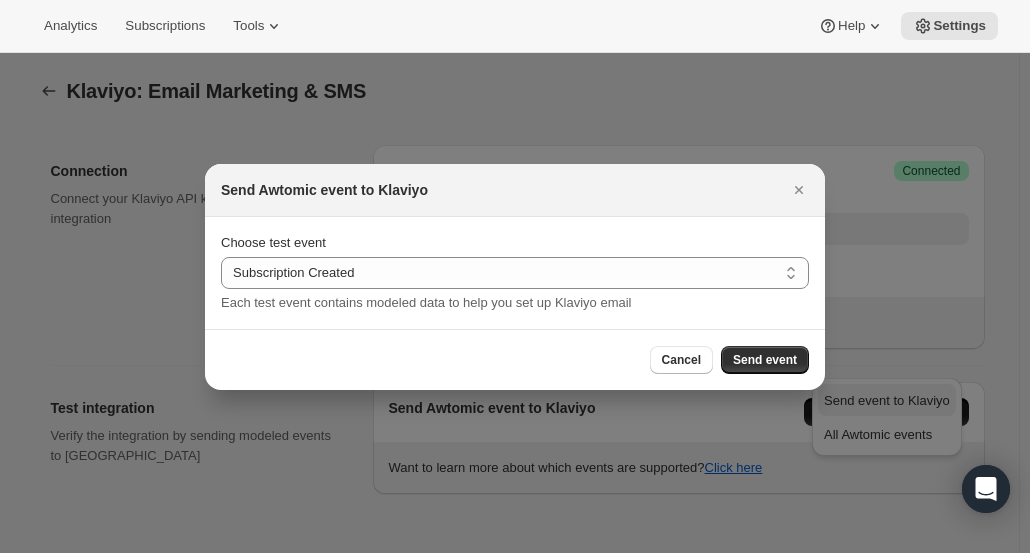 scroll, scrollTop: 0, scrollLeft: 0, axis: both 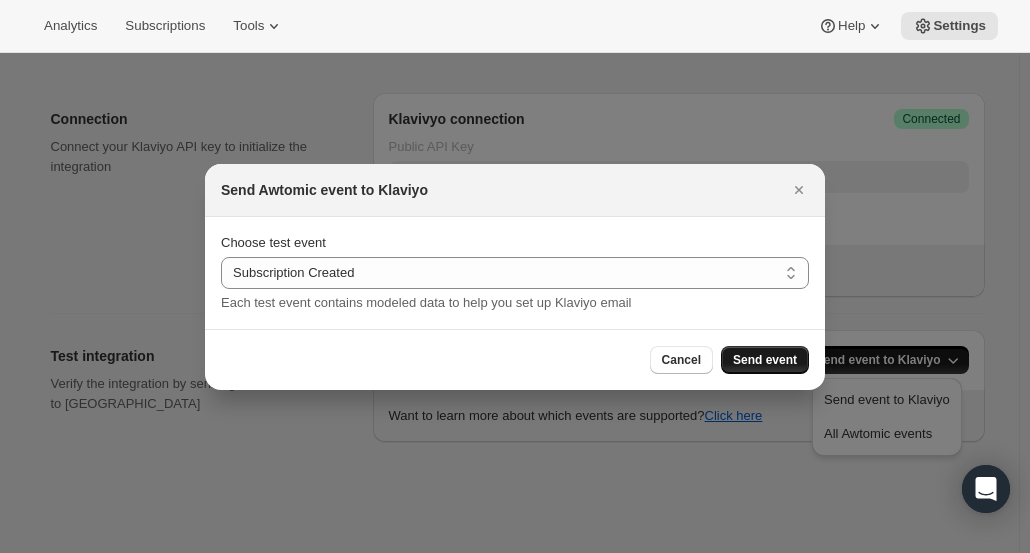 click on "Send event" at bounding box center [765, 360] 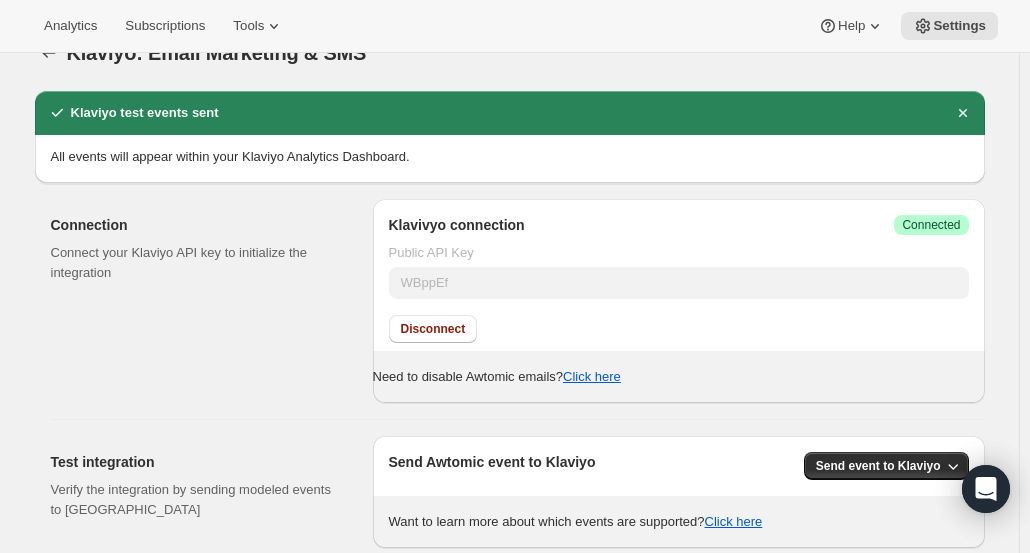 scroll, scrollTop: 0, scrollLeft: 0, axis: both 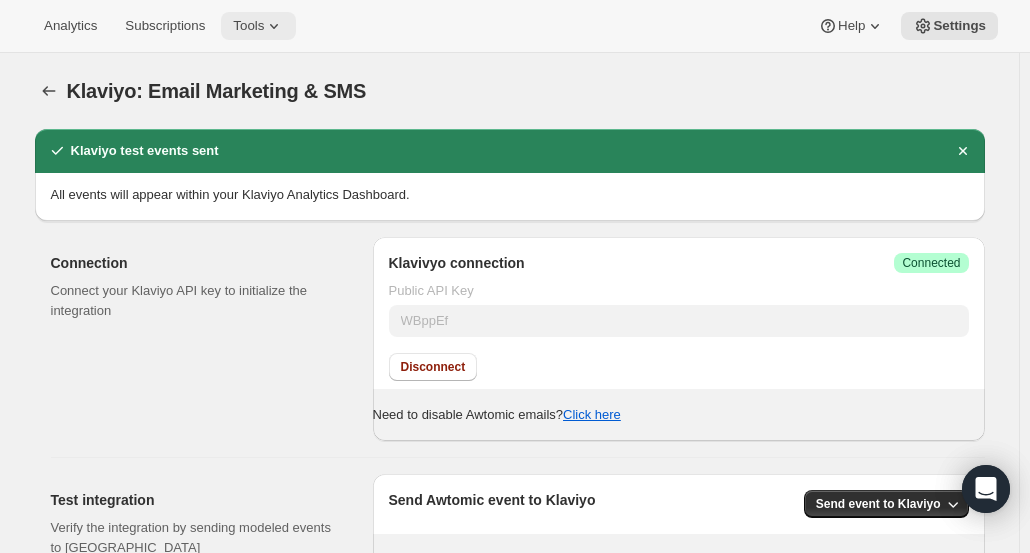 click on "Tools" at bounding box center (248, 26) 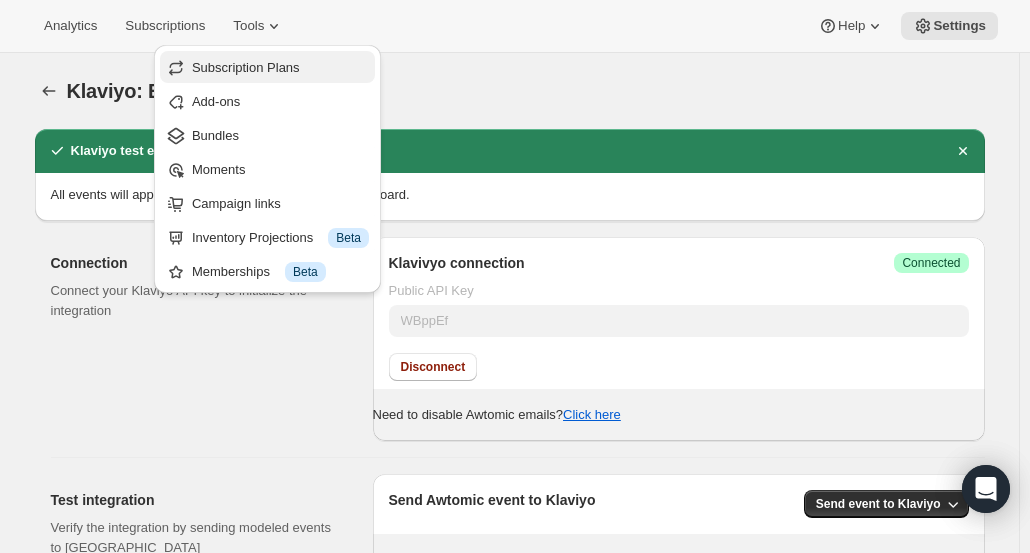 click on "Subscription Plans" at bounding box center [280, 68] 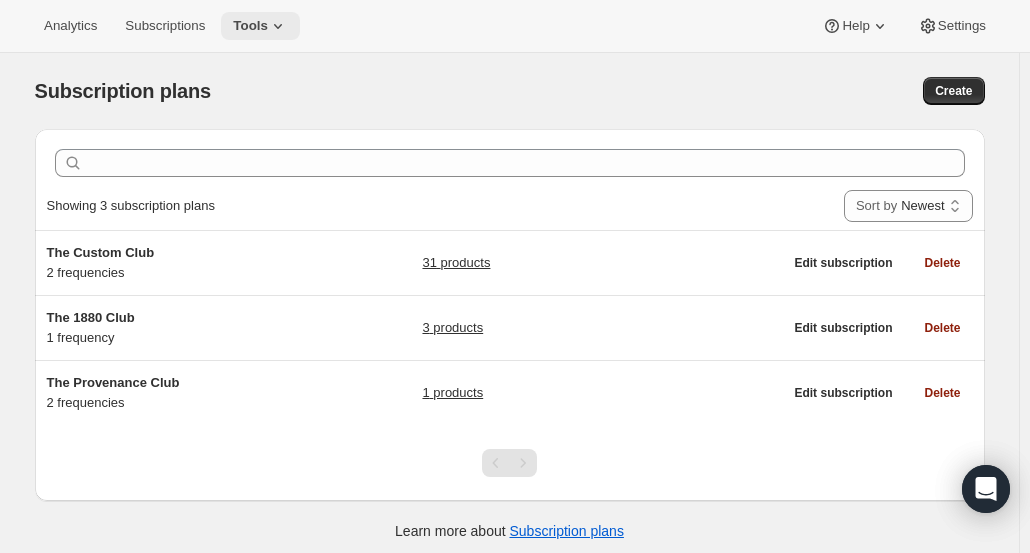 click 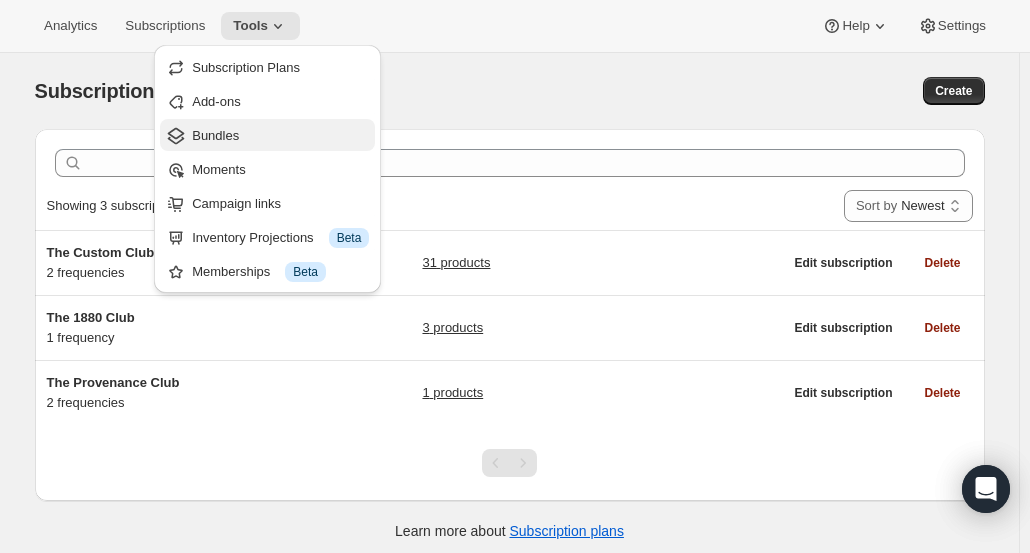 click on "Bundles" at bounding box center [280, 136] 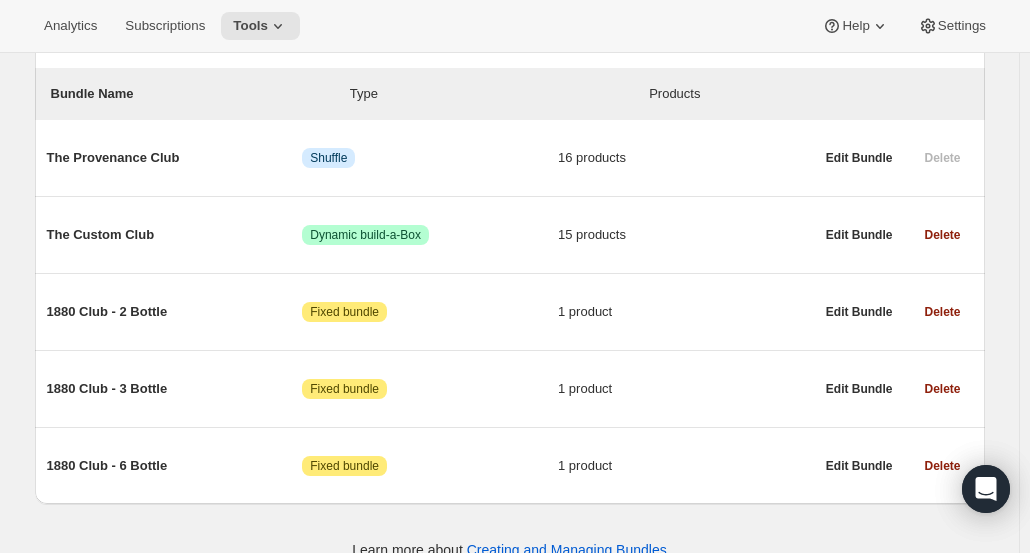 scroll, scrollTop: 251, scrollLeft: 0, axis: vertical 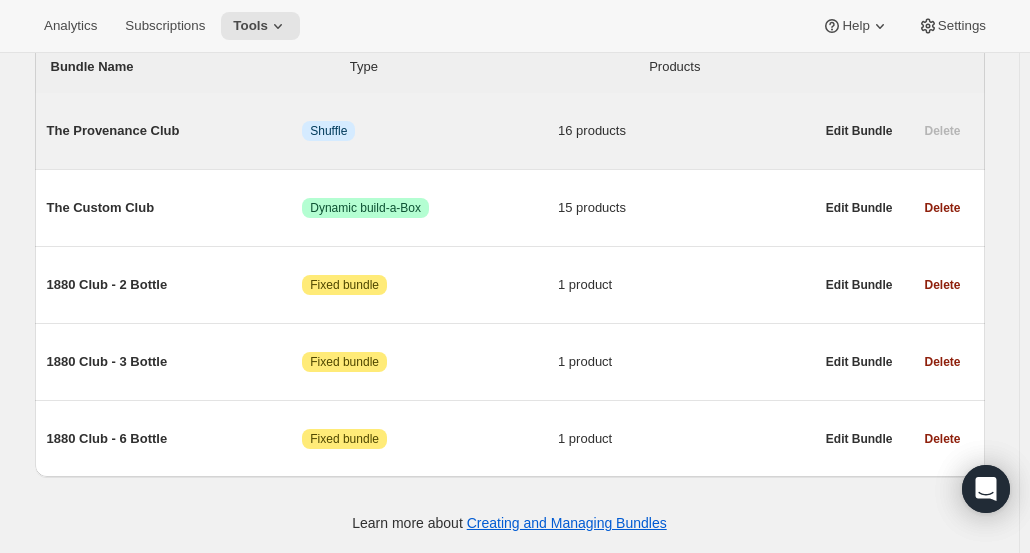click on "The Provenance Club Info Shuffle 16 products" at bounding box center [430, 131] 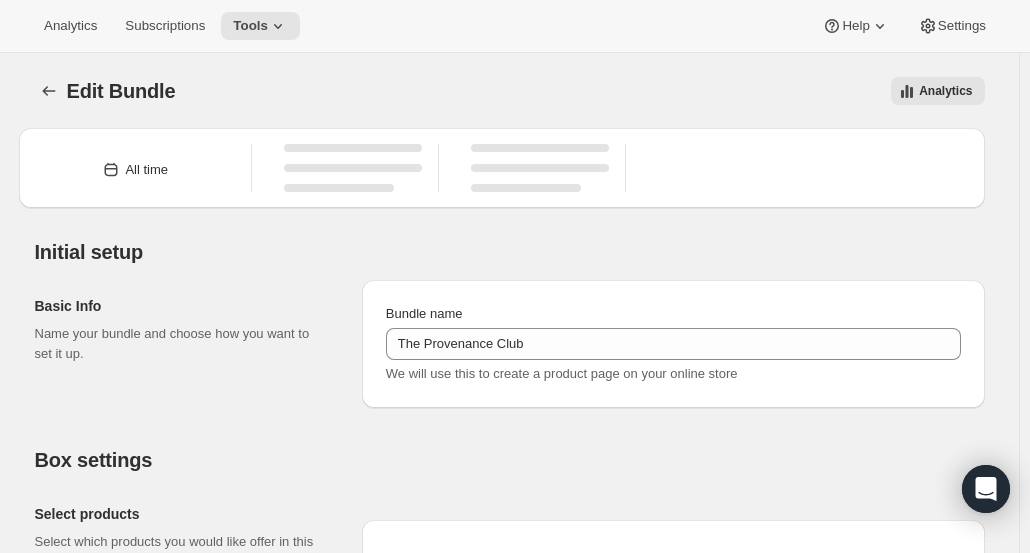 type on "The Provenance Club" 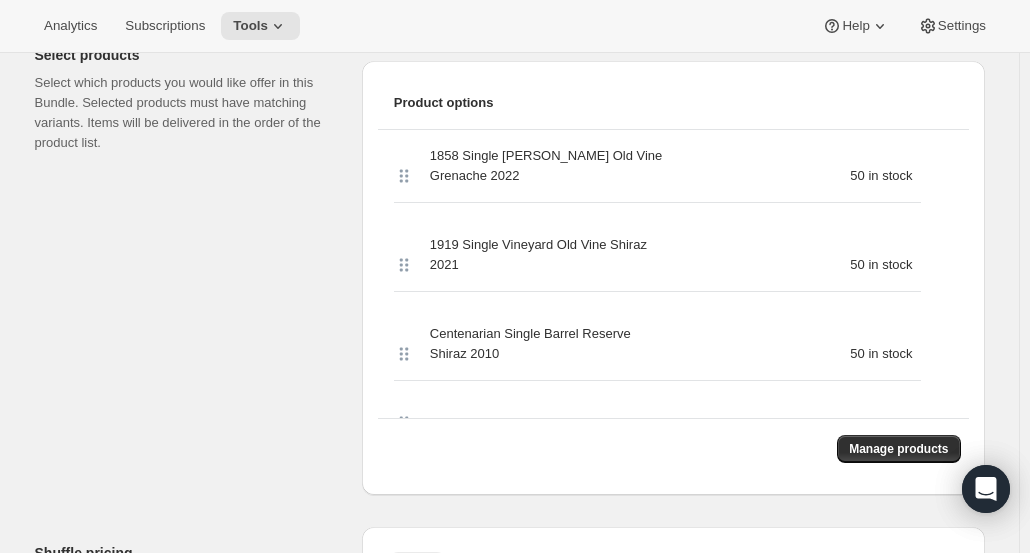 scroll, scrollTop: 0, scrollLeft: 0, axis: both 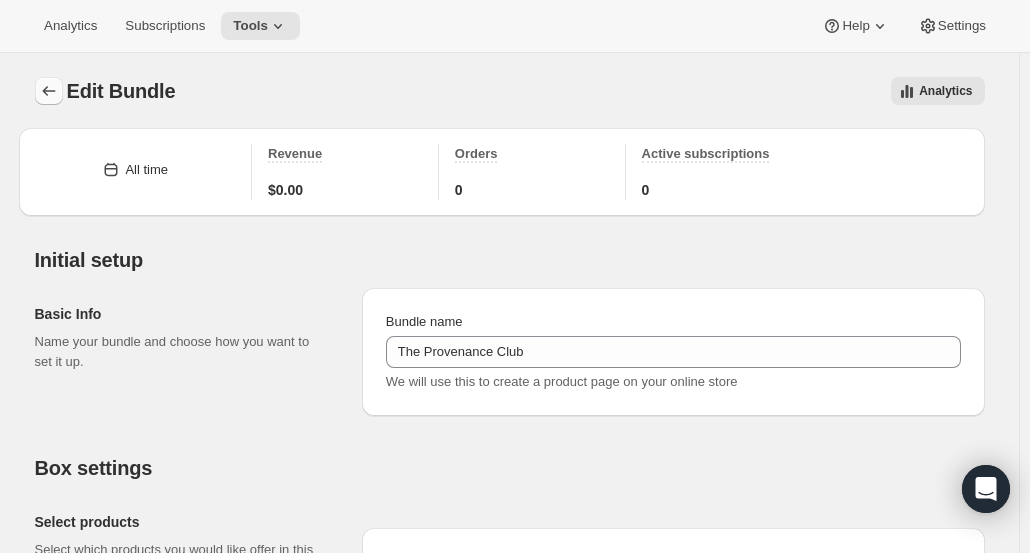 click at bounding box center (49, 91) 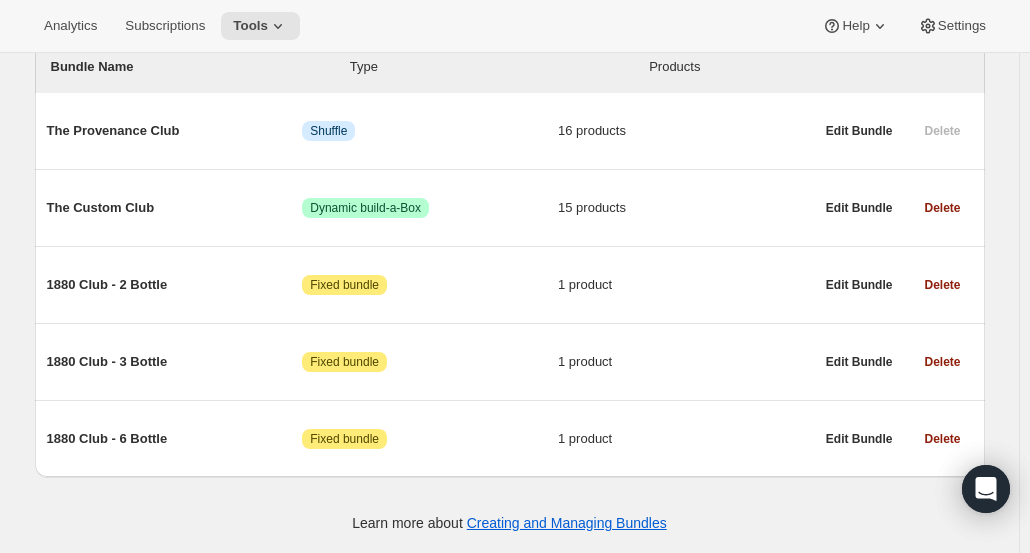 scroll, scrollTop: 0, scrollLeft: 0, axis: both 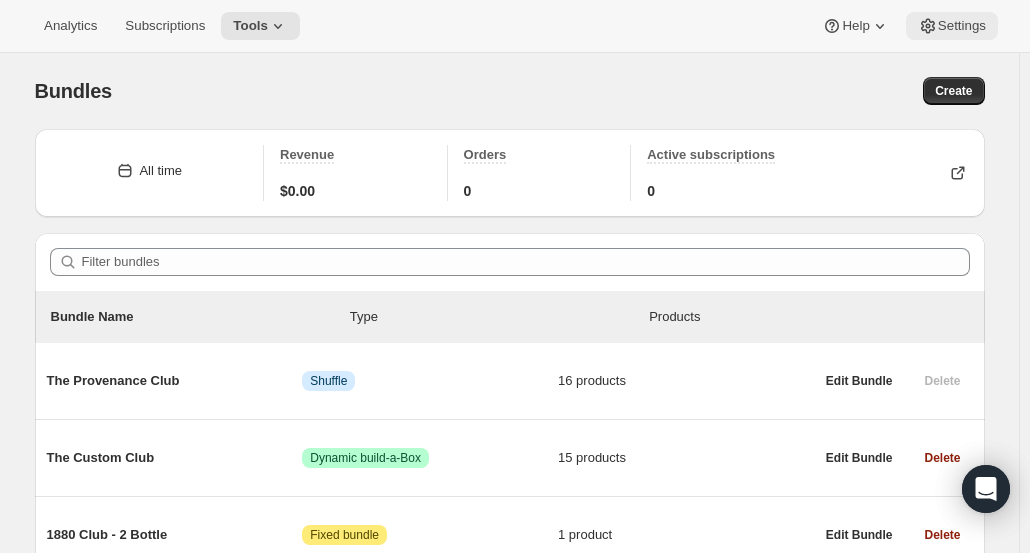 click on "Settings" at bounding box center [962, 26] 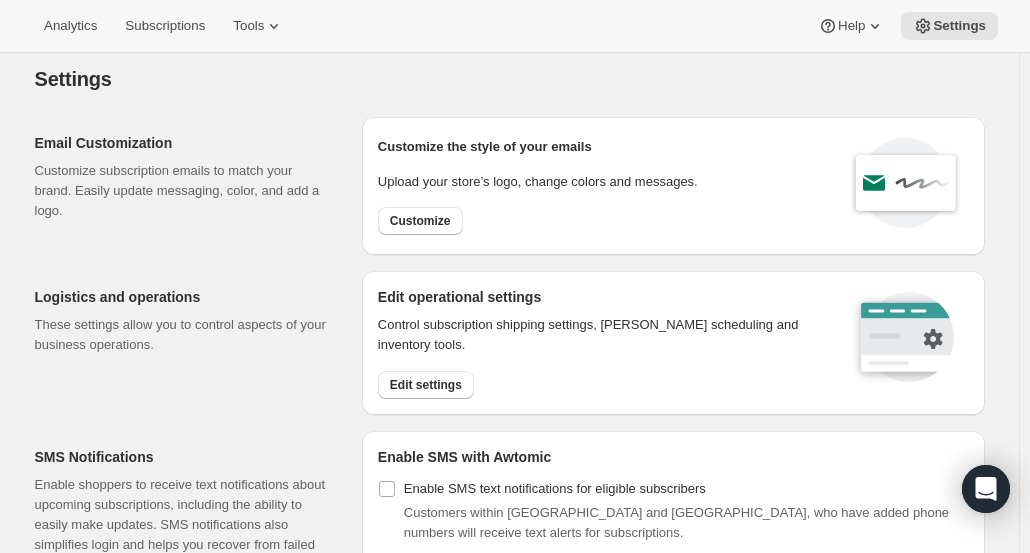 scroll, scrollTop: 0, scrollLeft: 0, axis: both 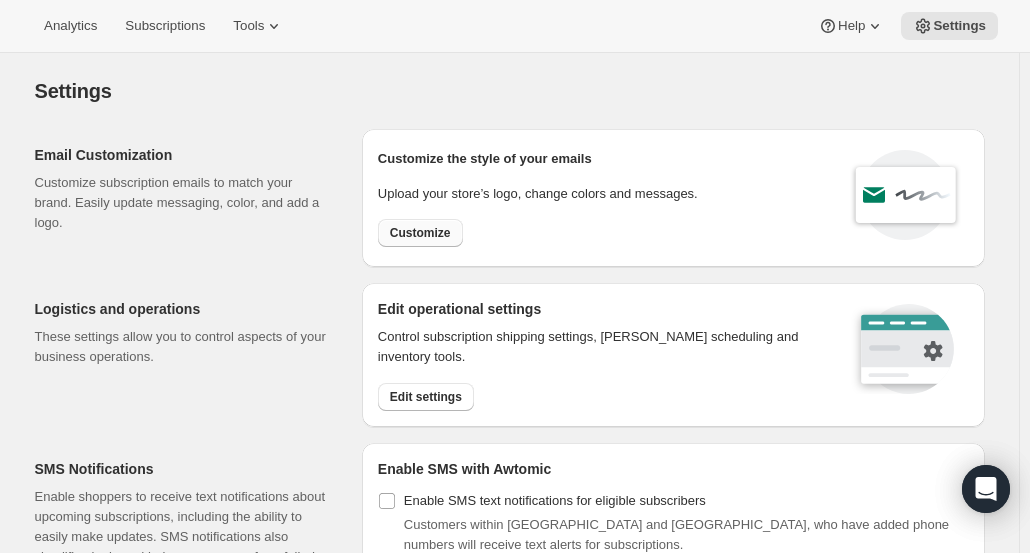click on "Customize" at bounding box center (420, 233) 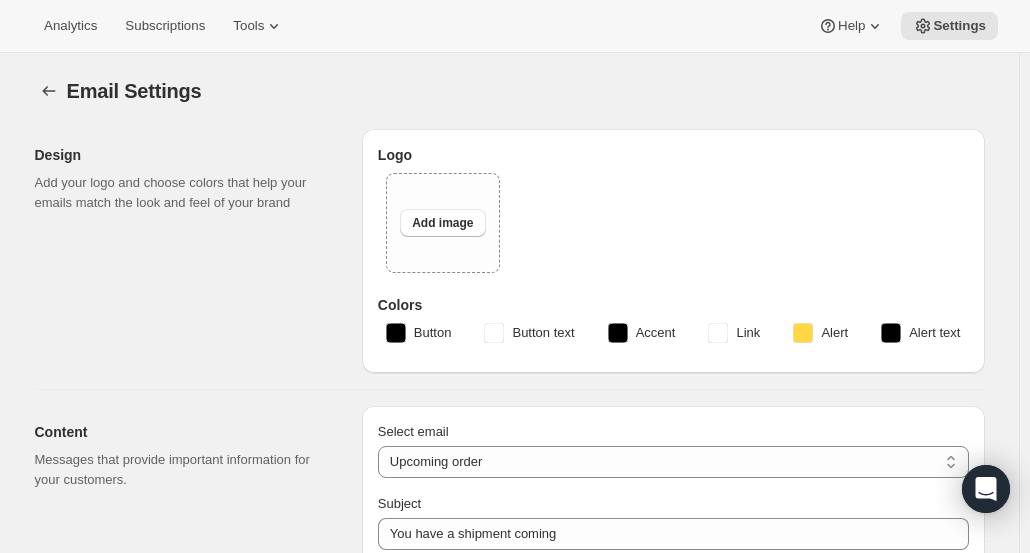 type on "Poonawatta" 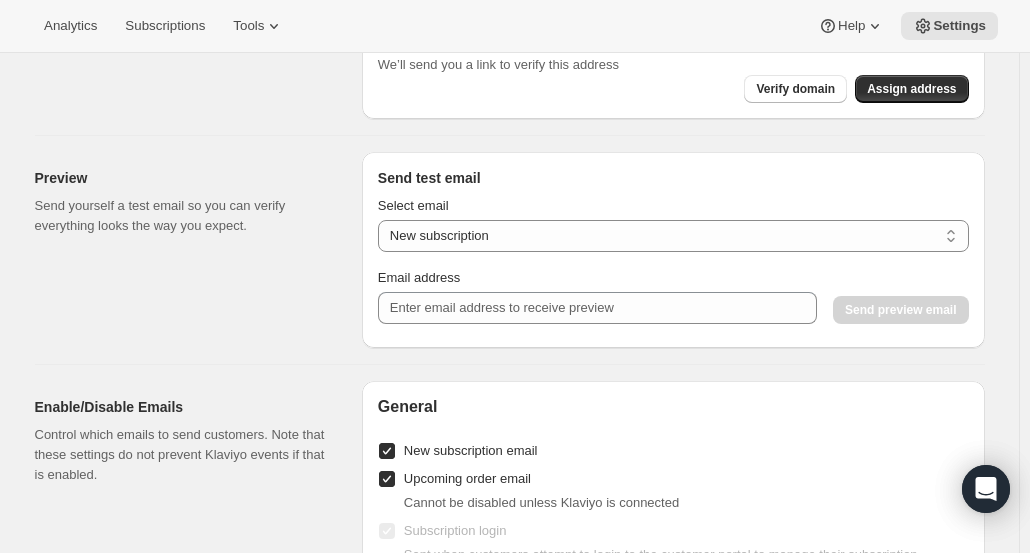 scroll, scrollTop: 1323, scrollLeft: 0, axis: vertical 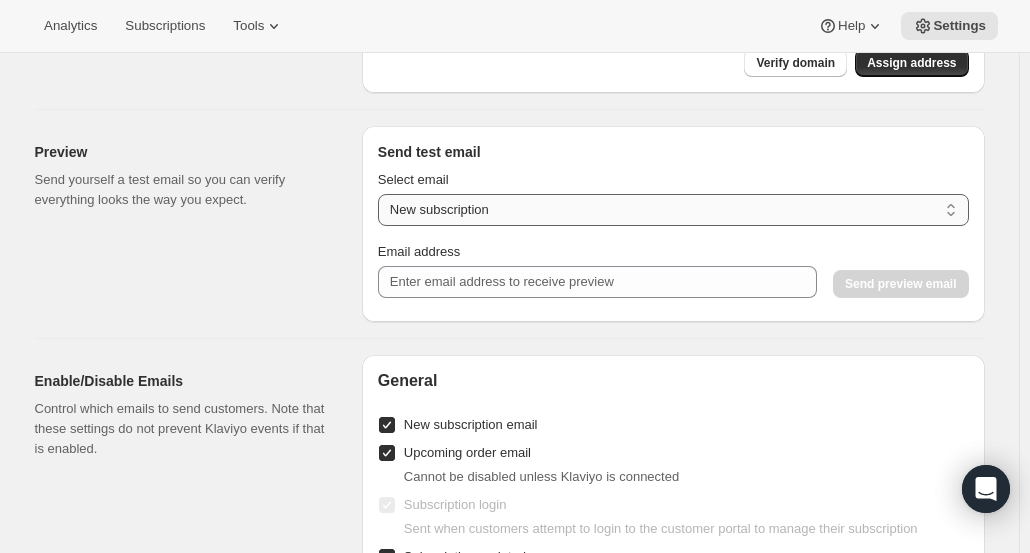 click on "New subscription Upcoming order Payment failure Delayed subscription Updated subscription Gift subscription Subscription paused Subscription cancelled Subscription reactivated" at bounding box center (673, 210) 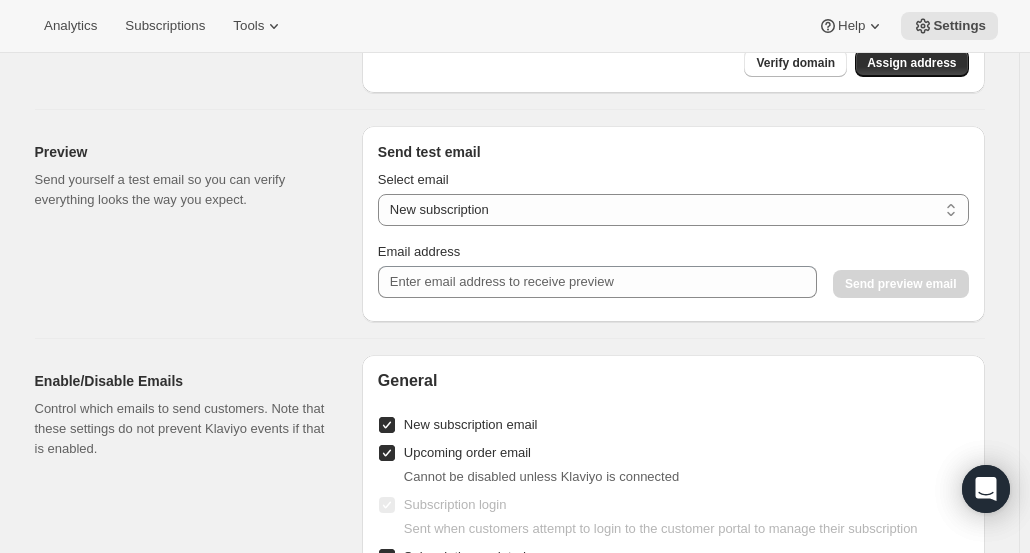 drag, startPoint x: 948, startPoint y: 203, endPoint x: 987, endPoint y: 173, distance: 49.20366 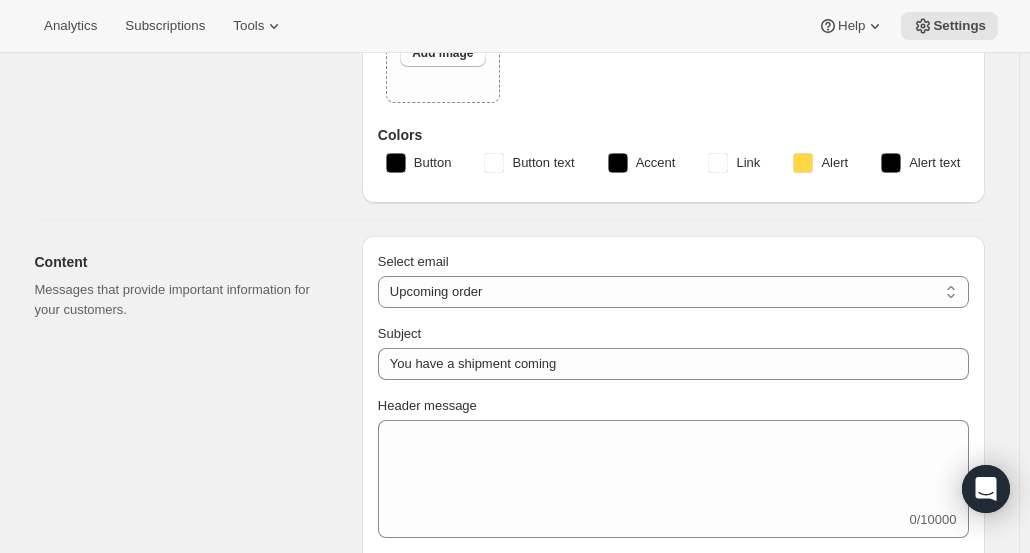 scroll, scrollTop: 0, scrollLeft: 0, axis: both 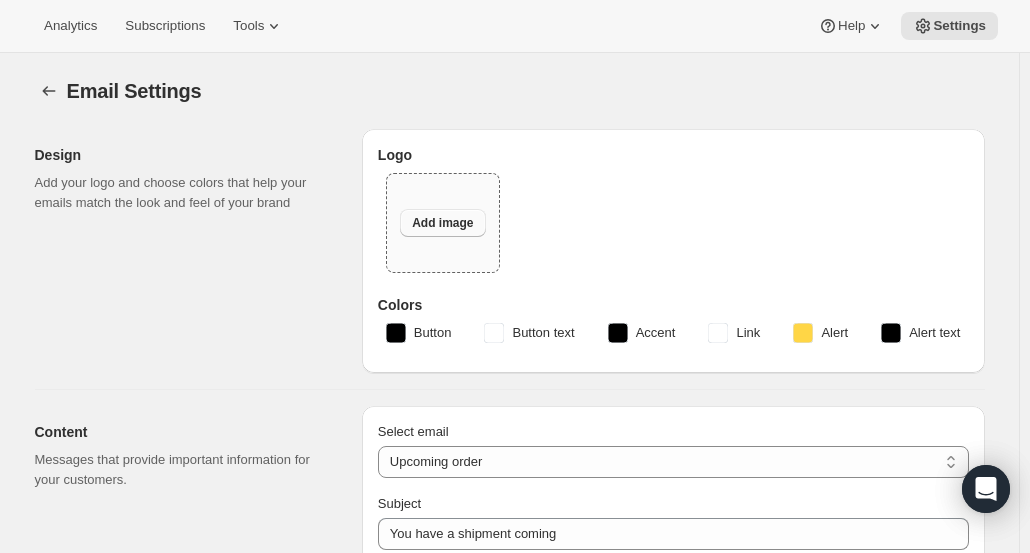 click on "Add image" at bounding box center (442, 223) 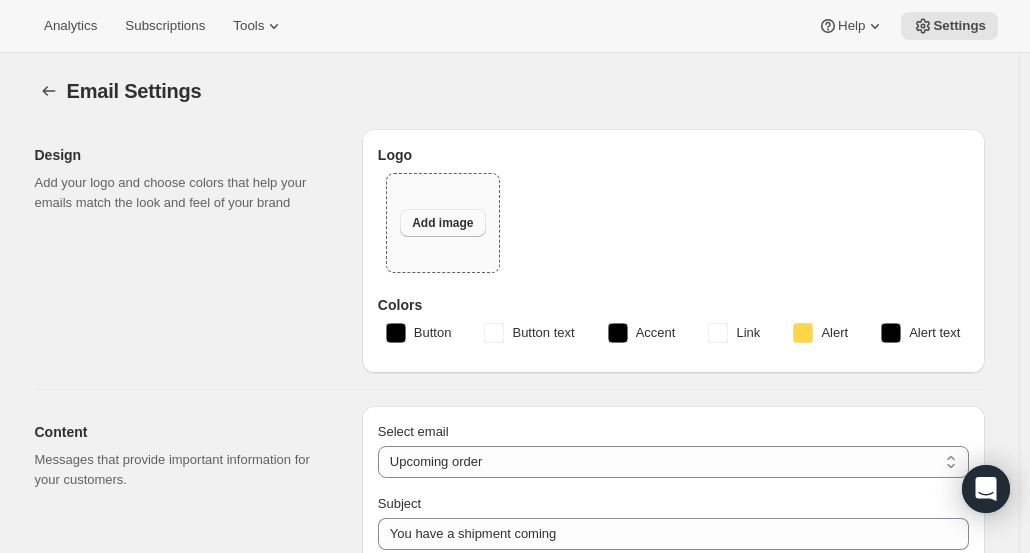 click on "Add image" at bounding box center (442, 223) 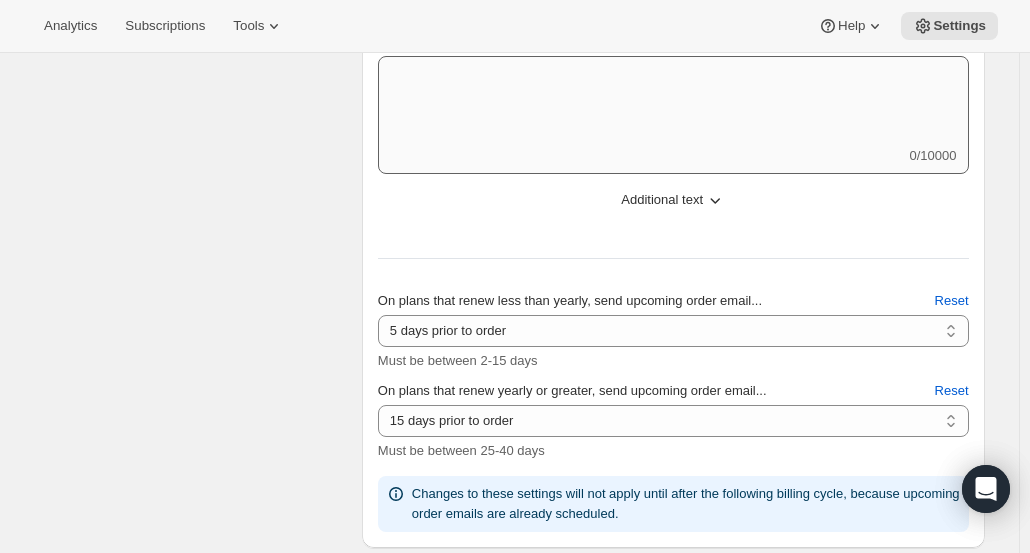 scroll, scrollTop: 664, scrollLeft: 0, axis: vertical 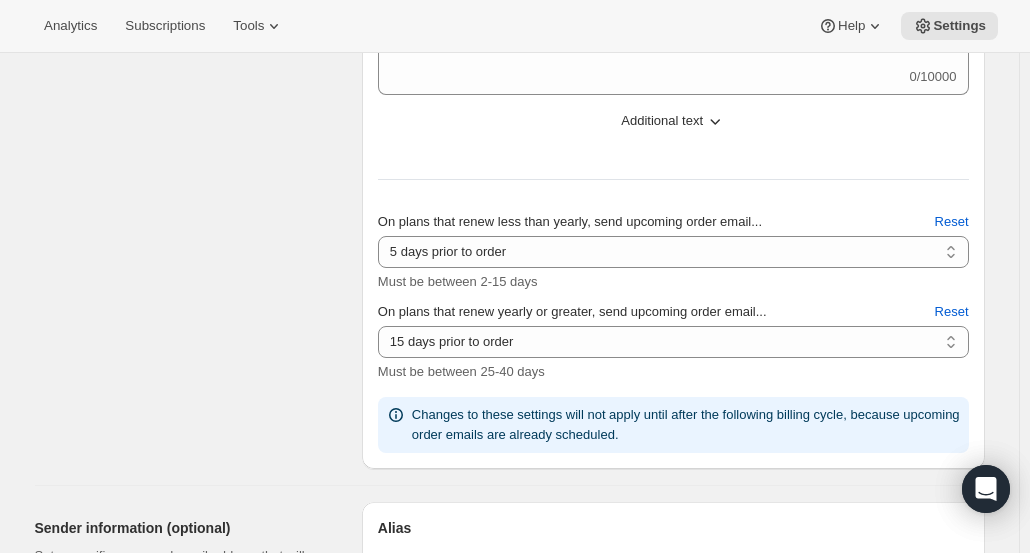 click on "Additional text" at bounding box center (662, 121) 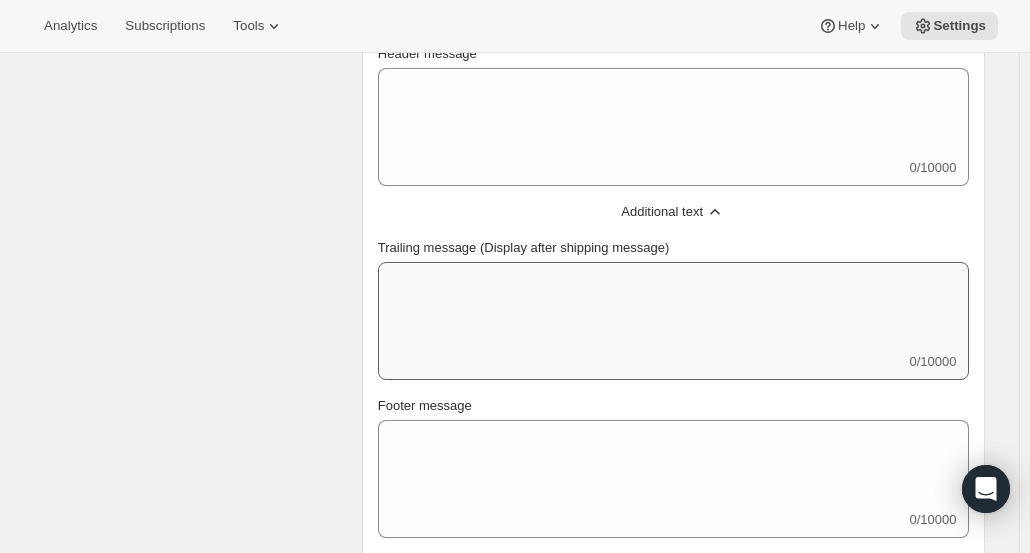 scroll, scrollTop: 574, scrollLeft: 0, axis: vertical 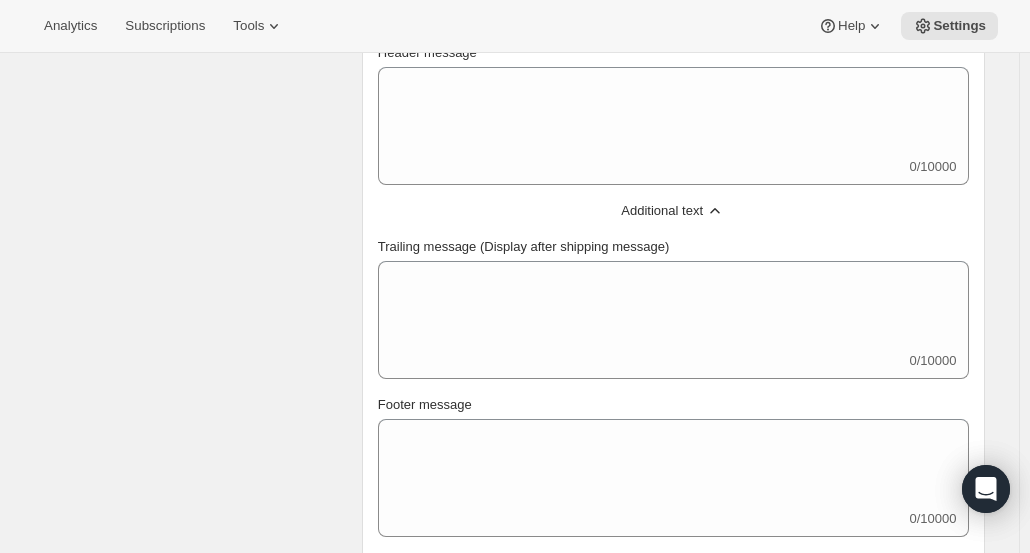 click 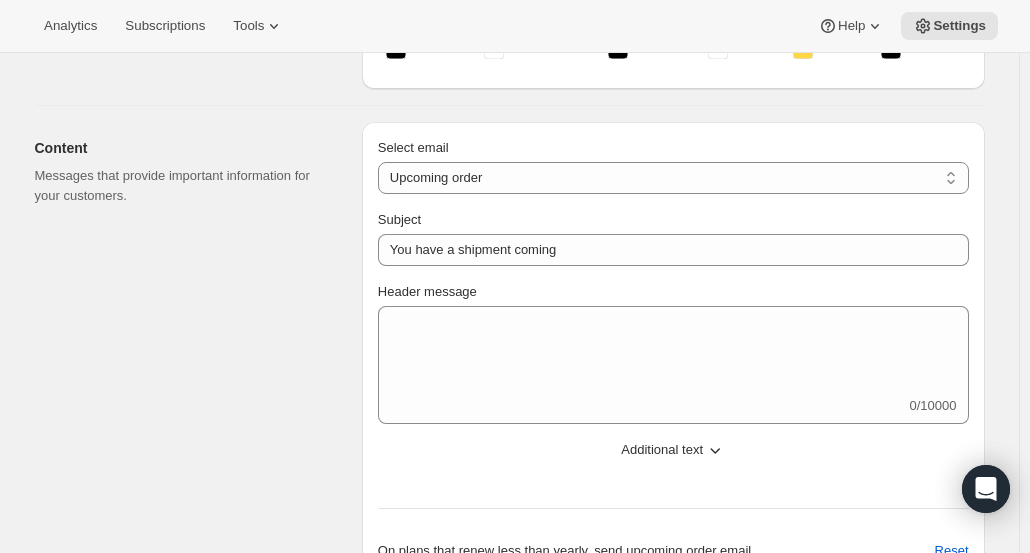 scroll, scrollTop: 334, scrollLeft: 0, axis: vertical 